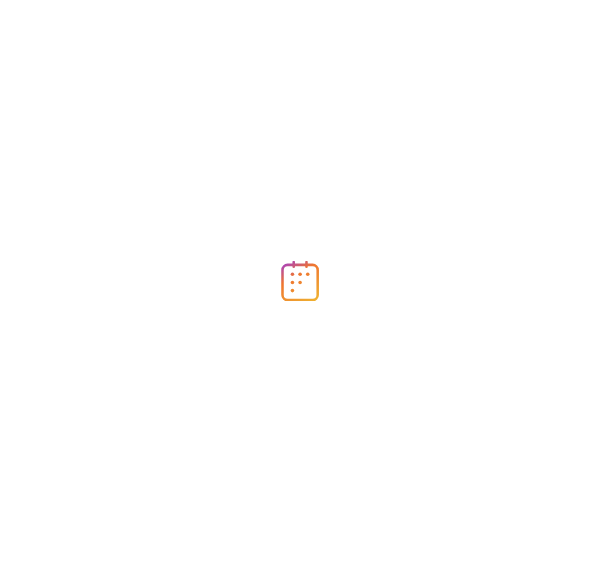 scroll, scrollTop: 0, scrollLeft: 0, axis: both 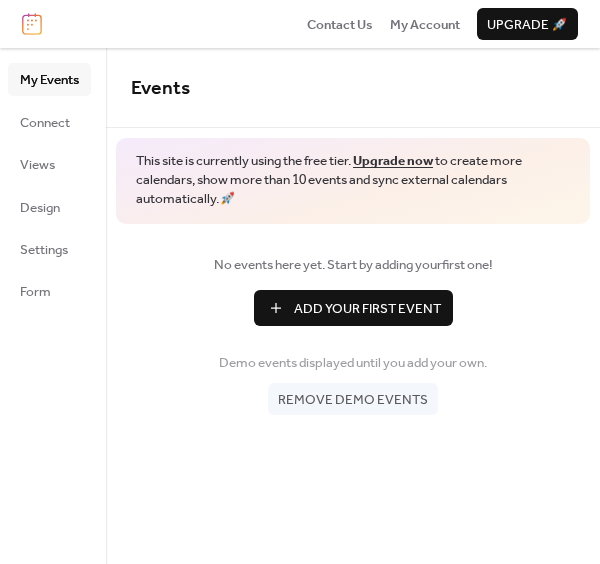 click on "Add Your First Event" at bounding box center (367, 309) 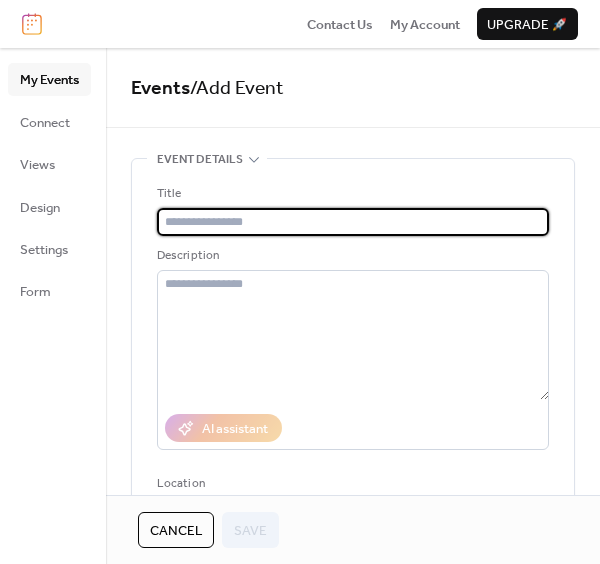 click at bounding box center (353, 222) 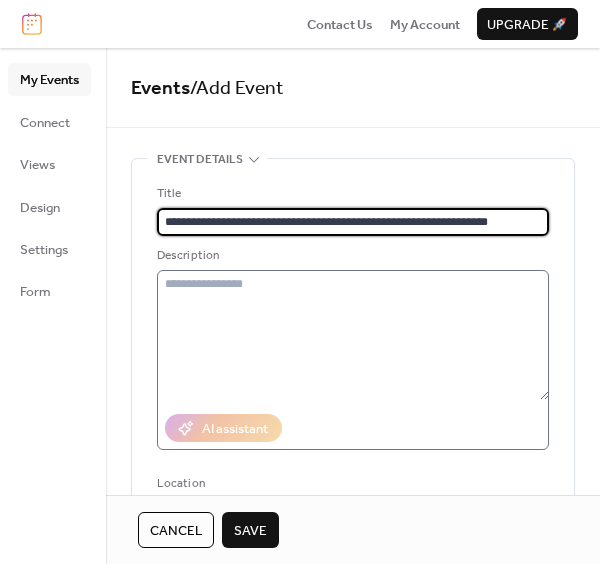 type on "**********" 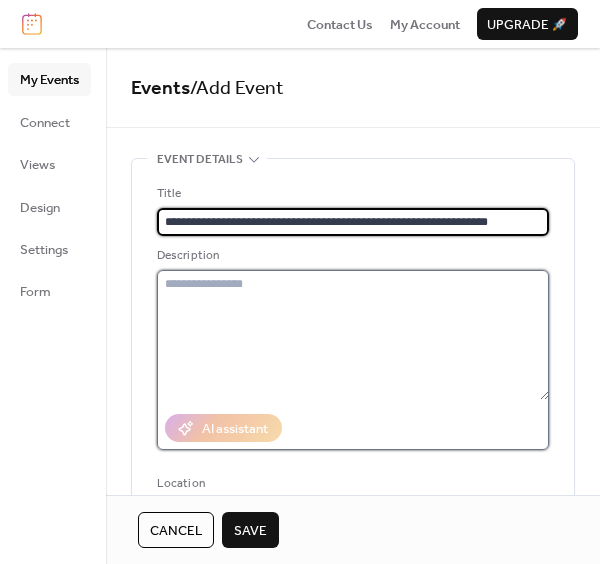 click at bounding box center (353, 335) 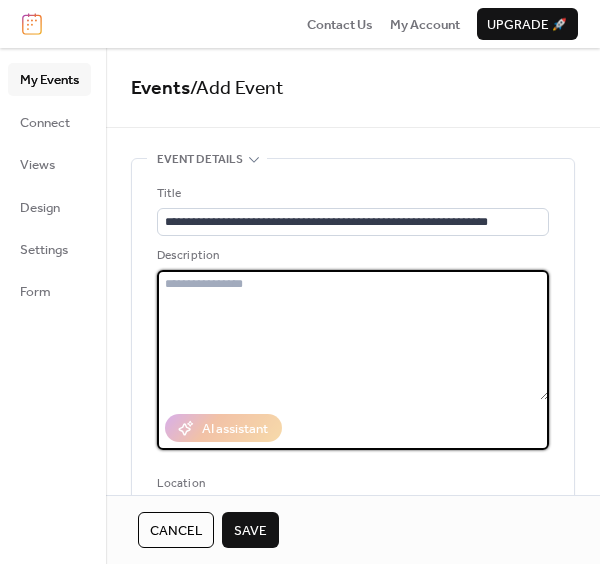 paste on "**********" 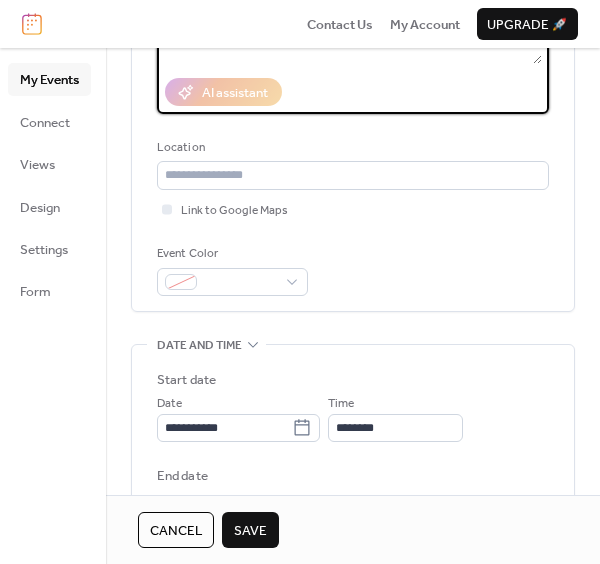 scroll, scrollTop: 350, scrollLeft: 0, axis: vertical 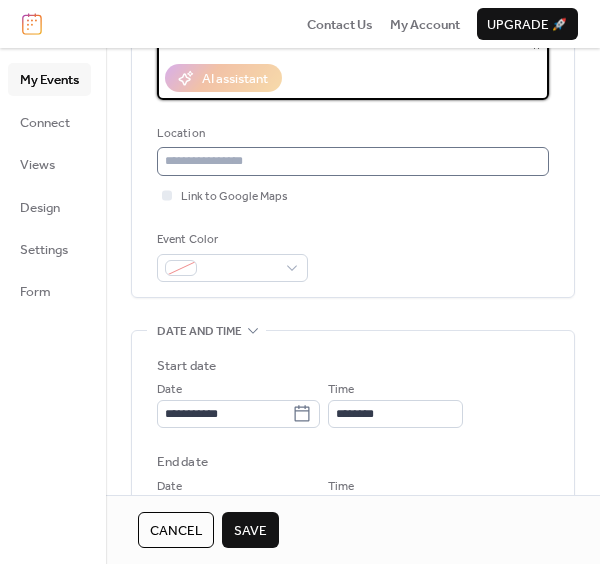 type on "**********" 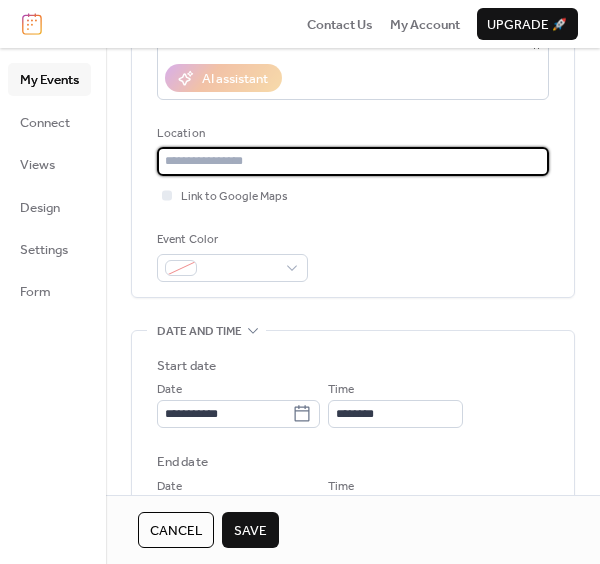 click at bounding box center (353, 161) 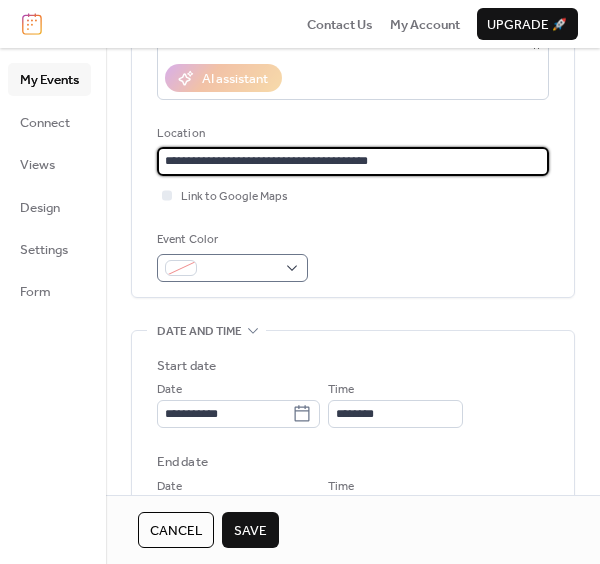 type on "**********" 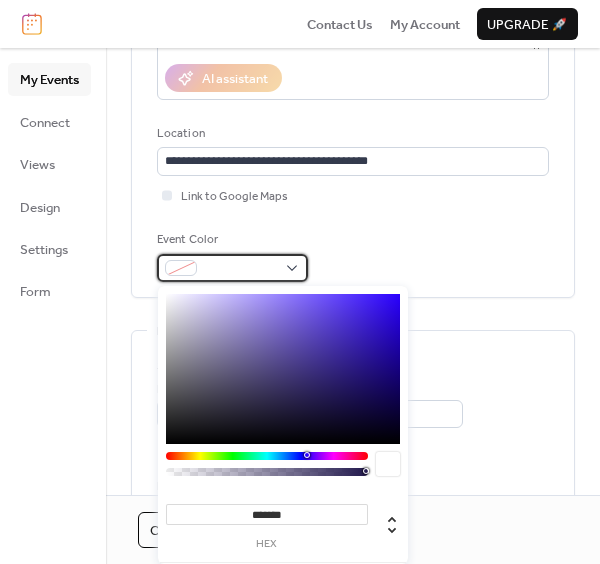 click at bounding box center (240, 269) 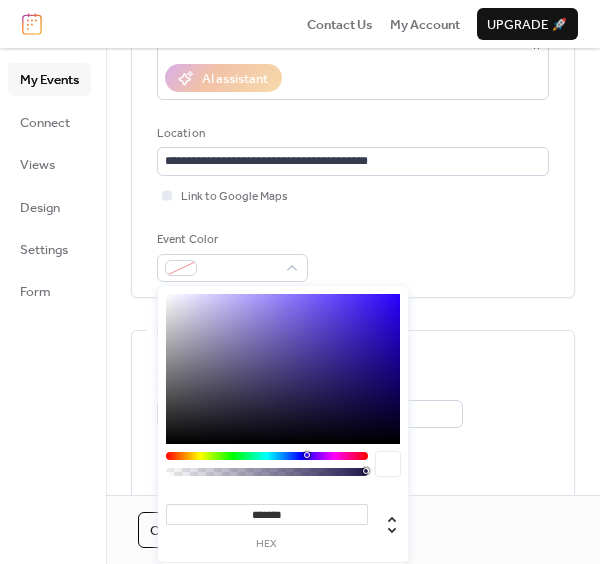 click at bounding box center [267, 456] 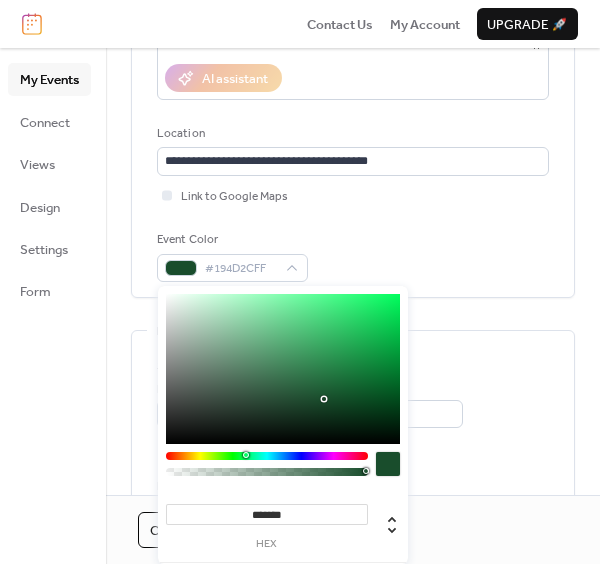 type on "*******" 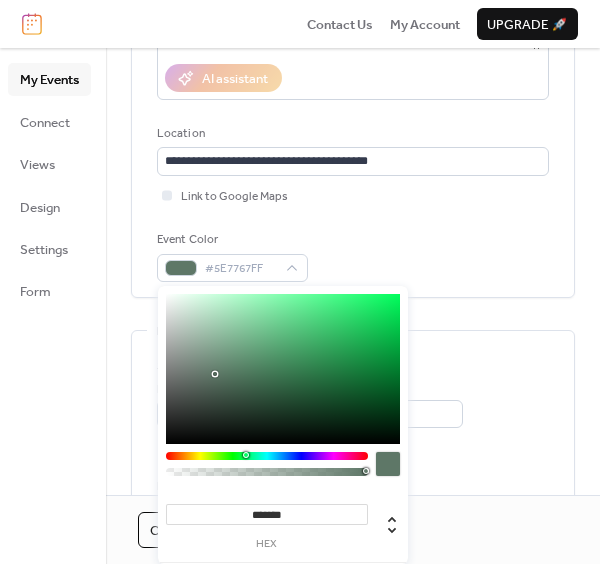 click on "Start date" at bounding box center [353, 366] 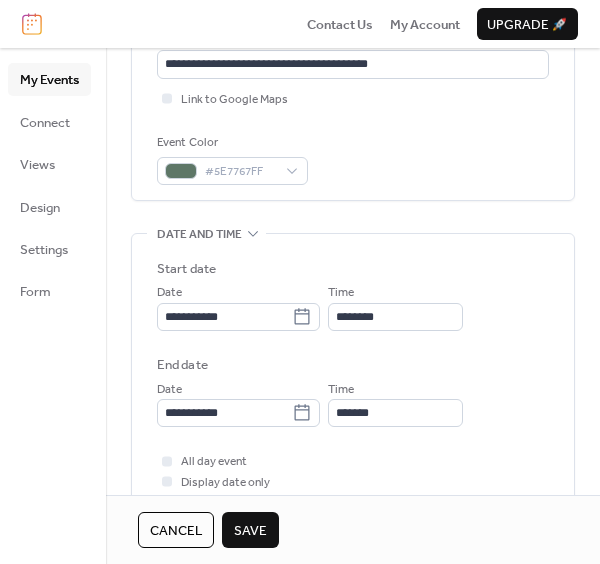 scroll, scrollTop: 450, scrollLeft: 0, axis: vertical 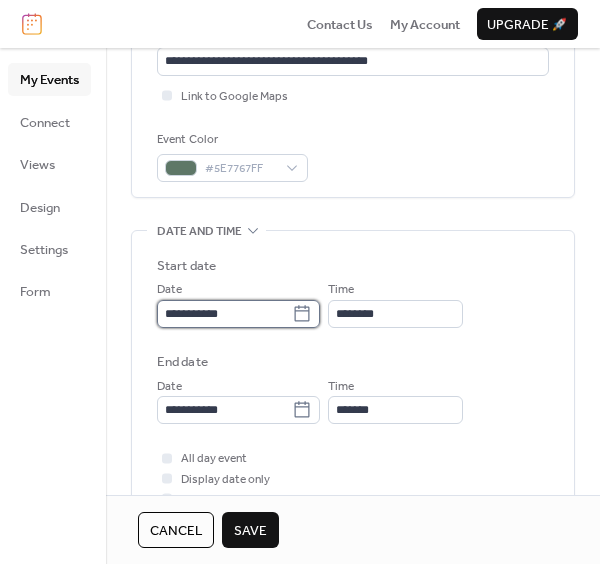 click on "**********" at bounding box center [224, 314] 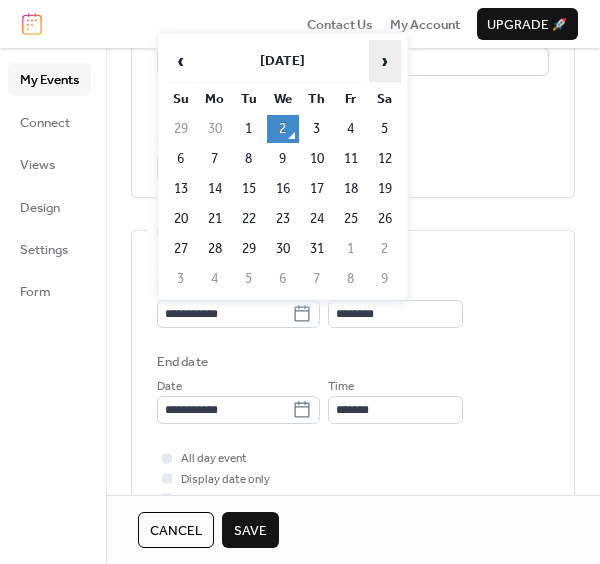 click on "›" at bounding box center [385, 61] 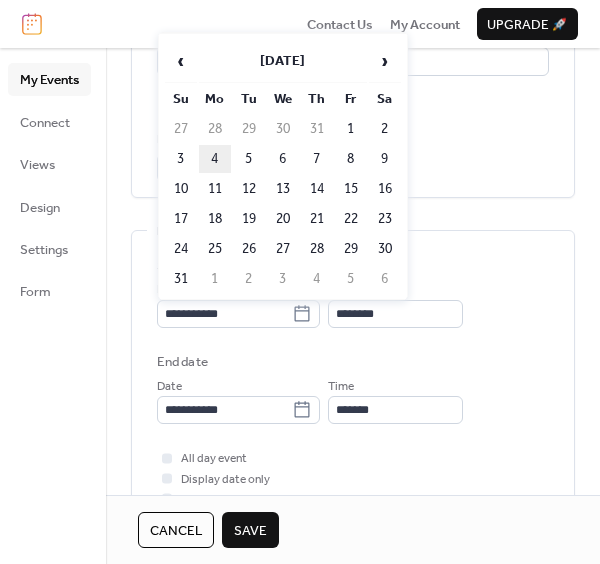 click on "4" at bounding box center (215, 159) 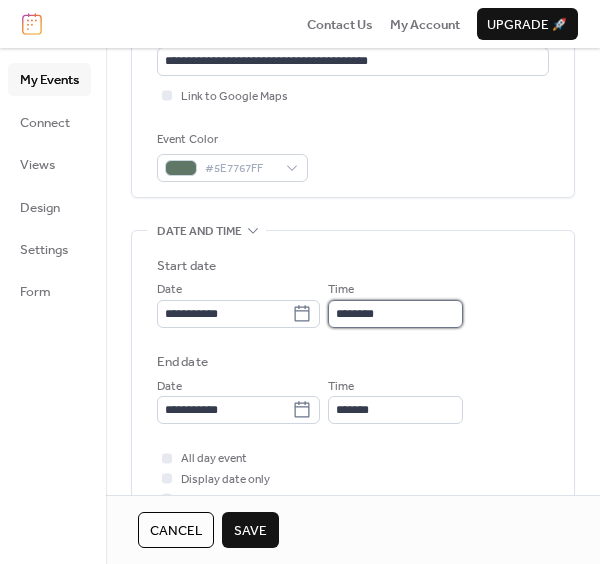 click on "********" at bounding box center (395, 314) 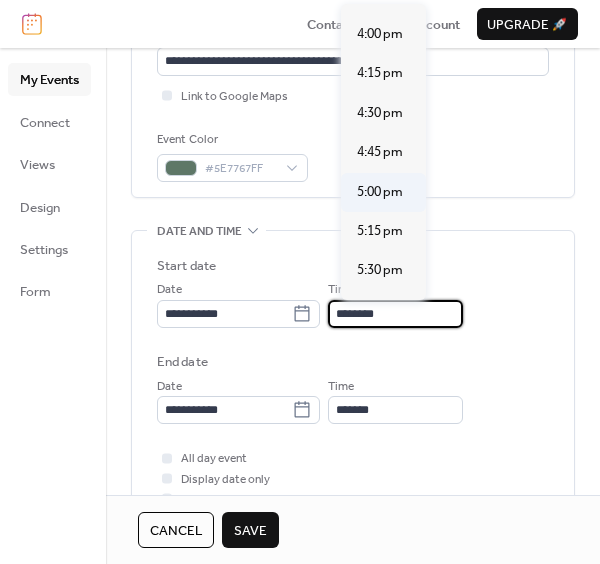 scroll, scrollTop: 2517, scrollLeft: 0, axis: vertical 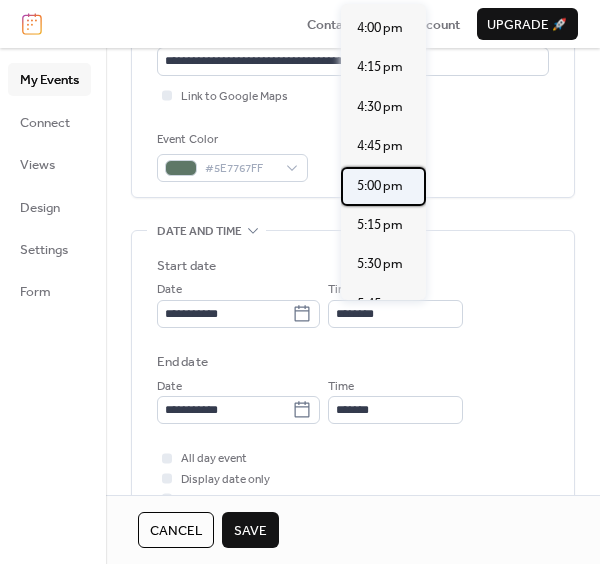 click on "5:00 pm" at bounding box center (380, 186) 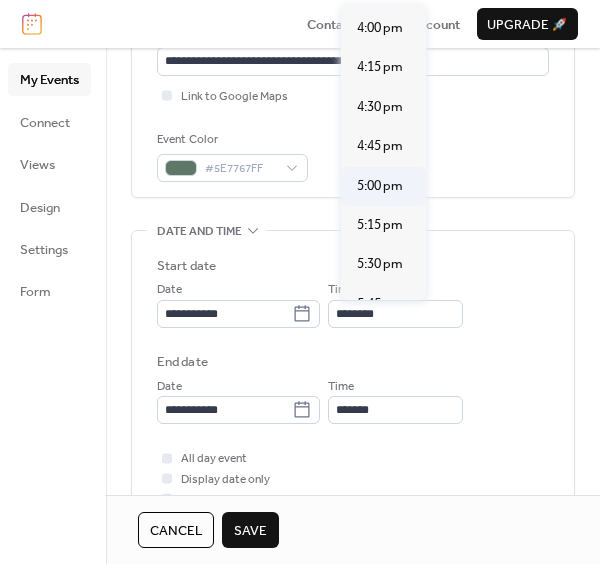 type on "*******" 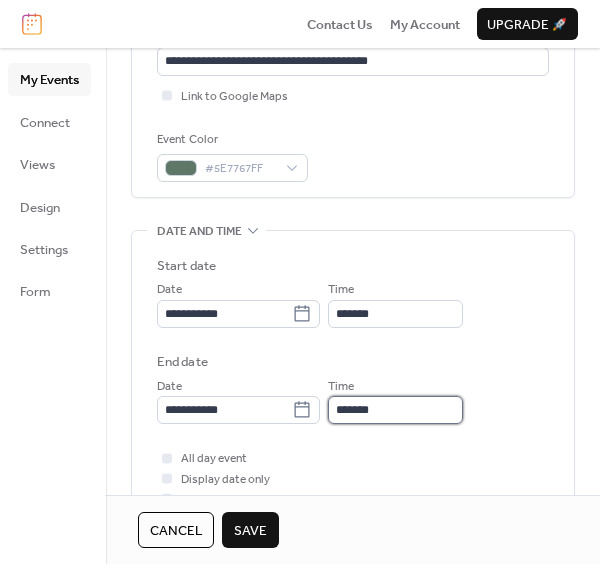 click on "*******" at bounding box center (395, 410) 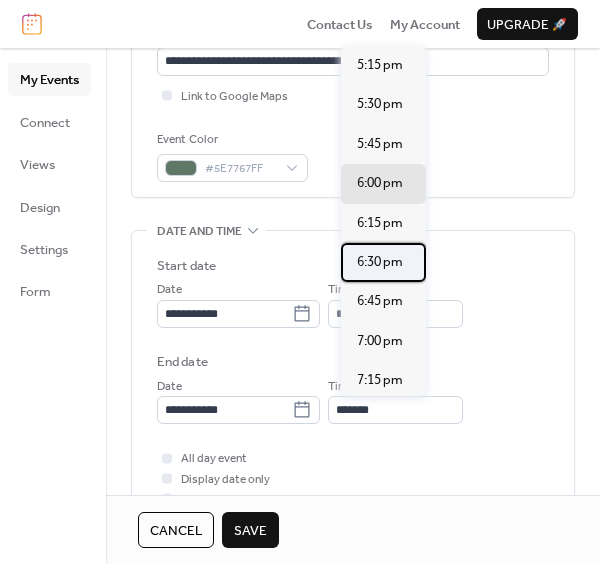 click on "6:30 pm" at bounding box center (380, 262) 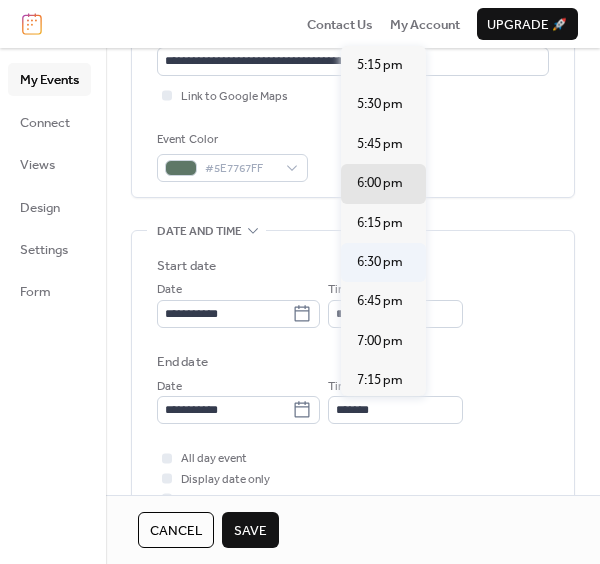 type on "*******" 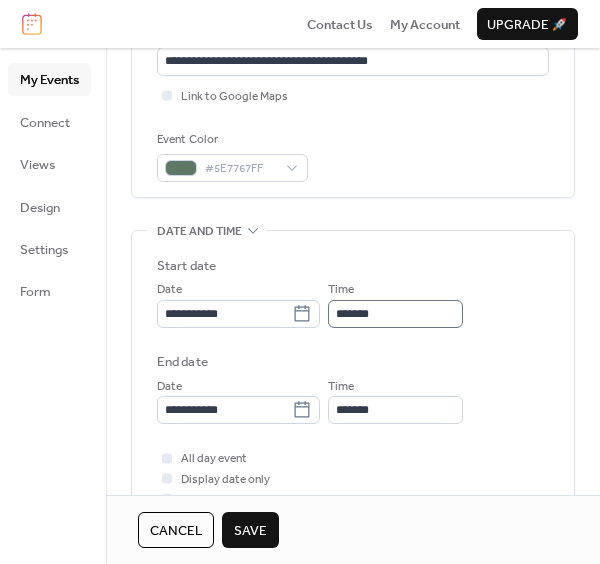 scroll, scrollTop: 1, scrollLeft: 0, axis: vertical 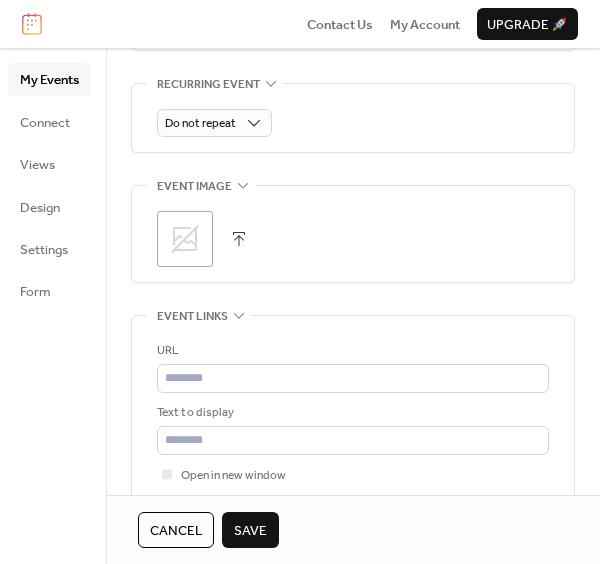 click at bounding box center (239, 239) 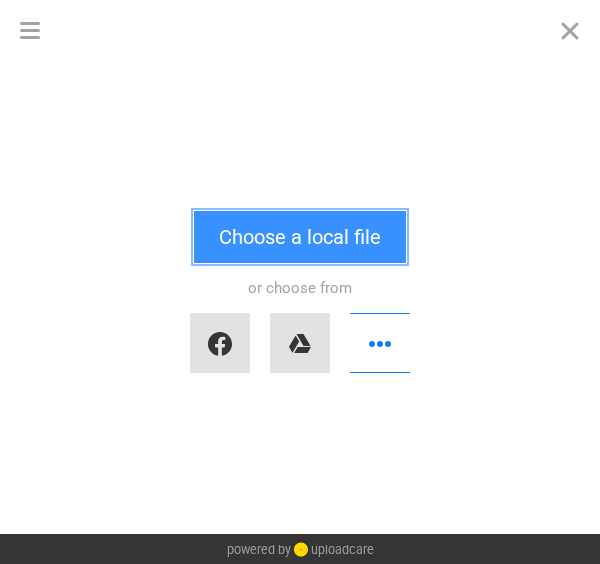 click on "Choose a local file" at bounding box center [300, 237] 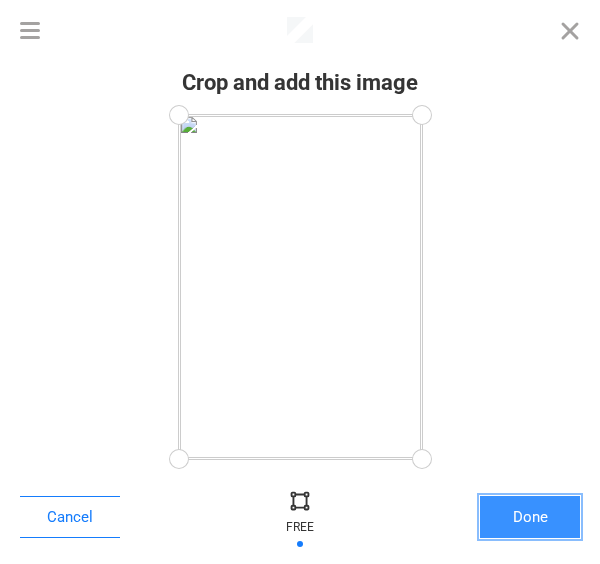 click on "Done" at bounding box center [530, 517] 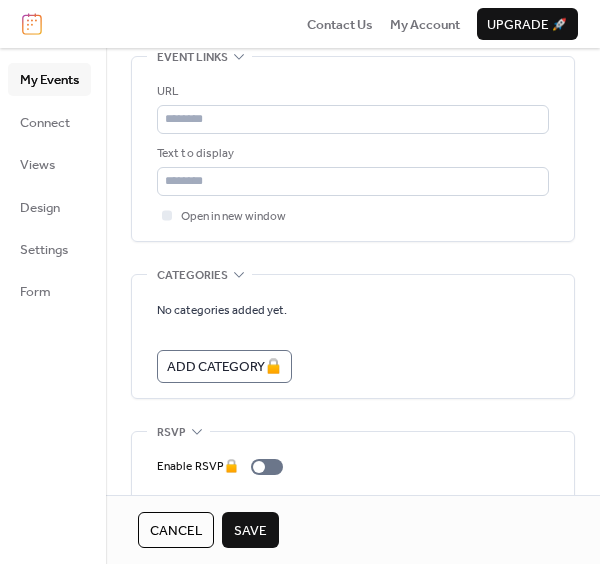 scroll, scrollTop: 1247, scrollLeft: 0, axis: vertical 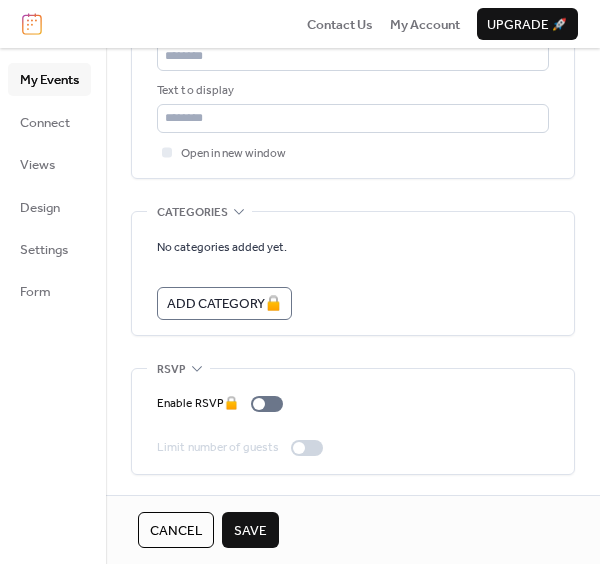 click on "Save" at bounding box center [250, 531] 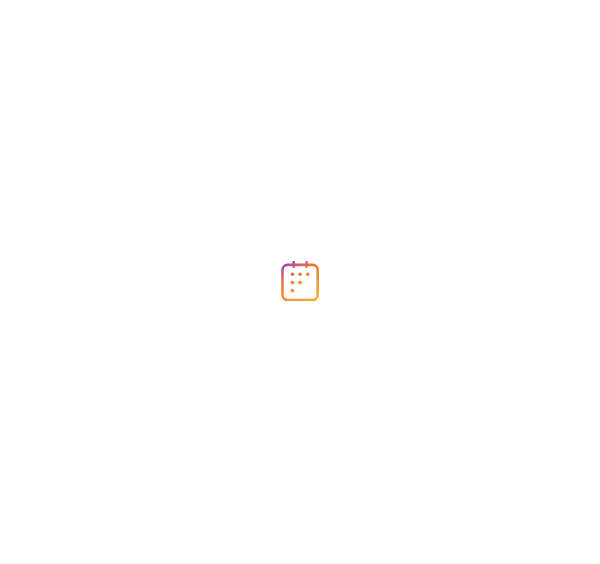 scroll, scrollTop: 0, scrollLeft: 0, axis: both 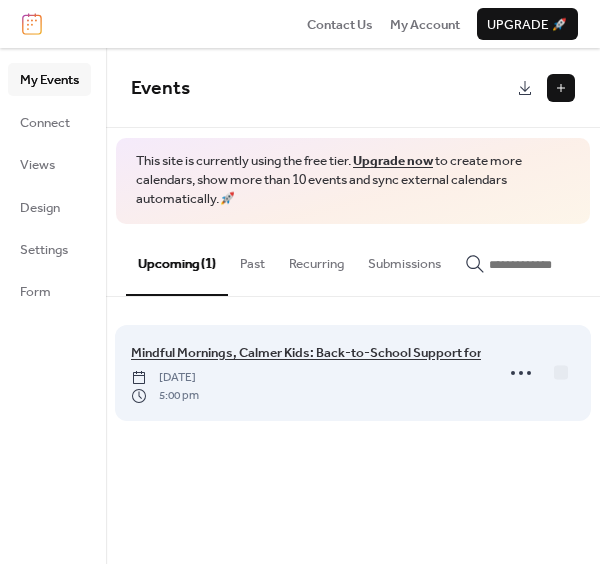 click on "Mindful Mornings, Calmer Kids: Back-to-School Support for Parents" at bounding box center [330, 353] 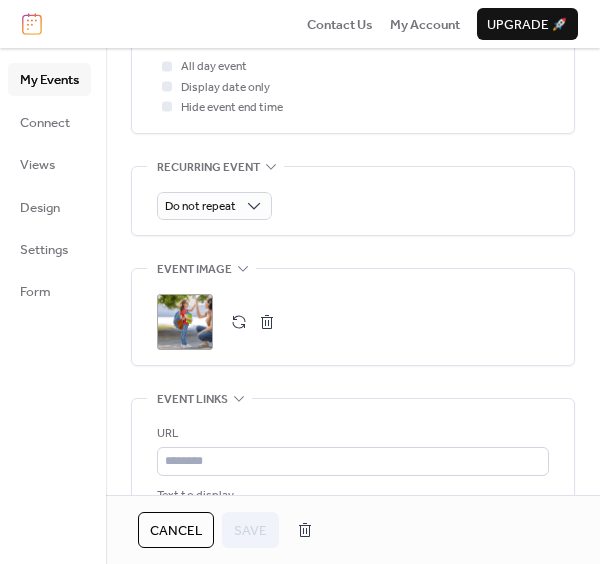 scroll, scrollTop: 850, scrollLeft: 0, axis: vertical 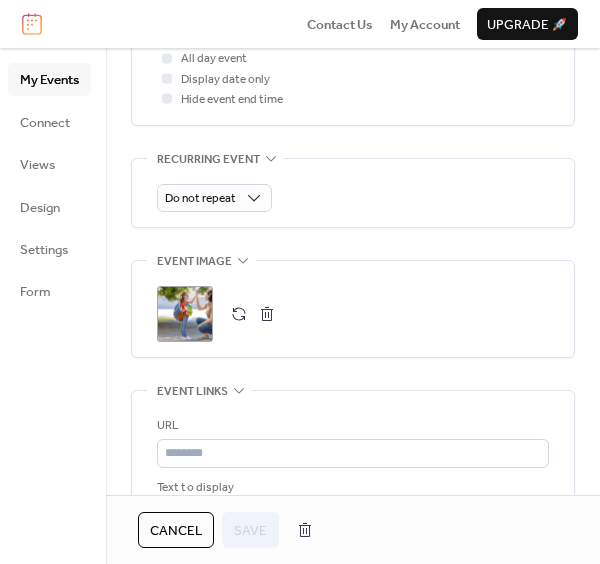 click at bounding box center [267, 314] 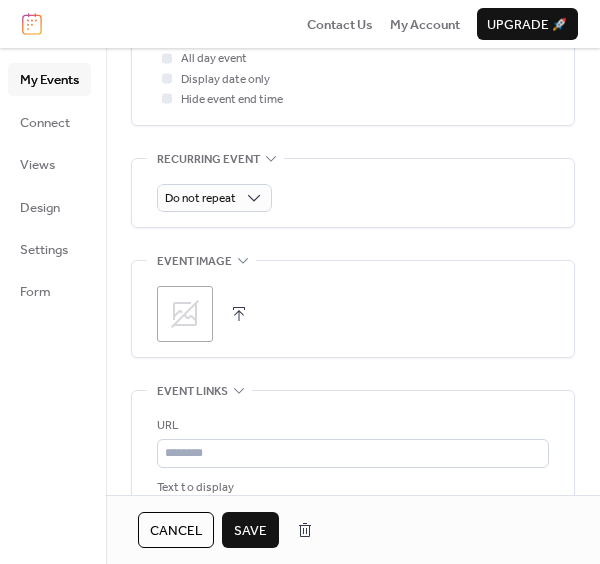 click at bounding box center (239, 314) 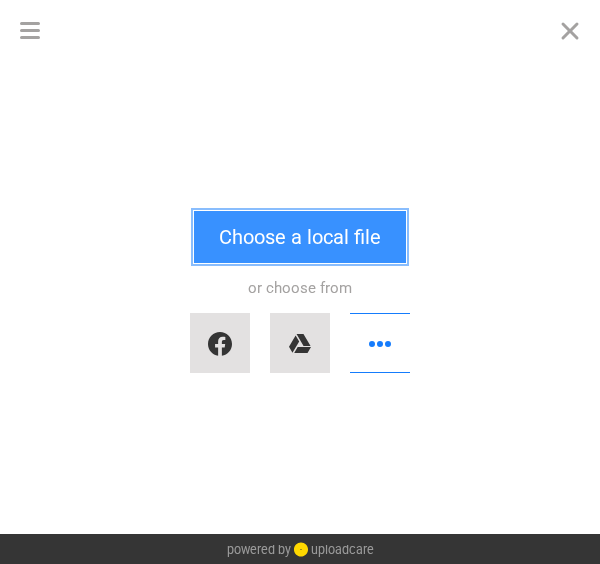 click on "Choose a local file" at bounding box center [300, 237] 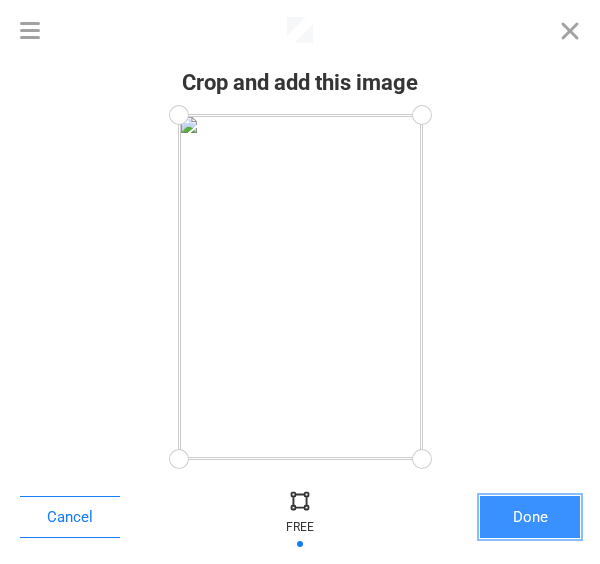 click on "Done" at bounding box center [530, 517] 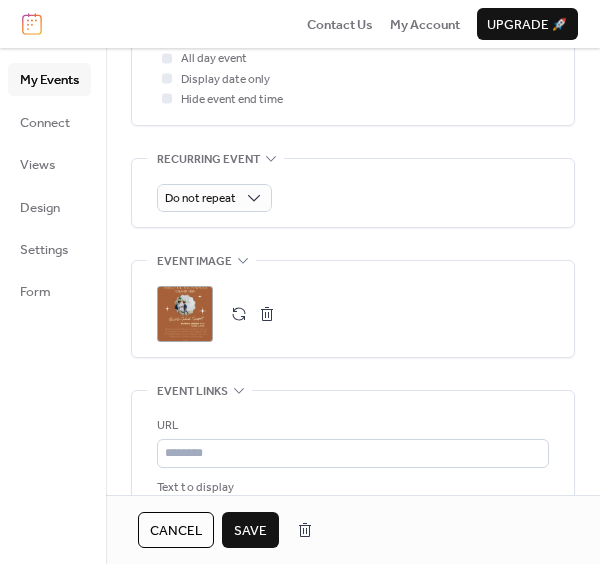 click on "Save" at bounding box center (250, 530) 